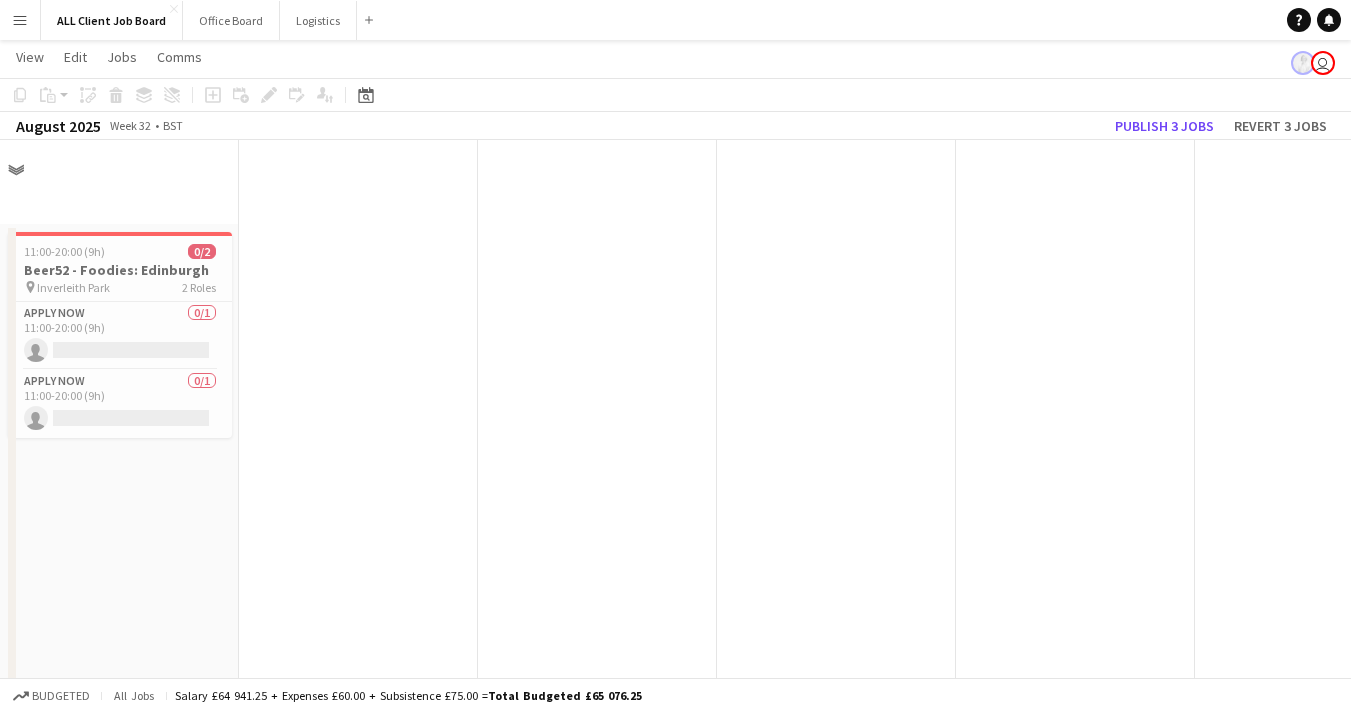 scroll, scrollTop: 1018, scrollLeft: 0, axis: vertical 